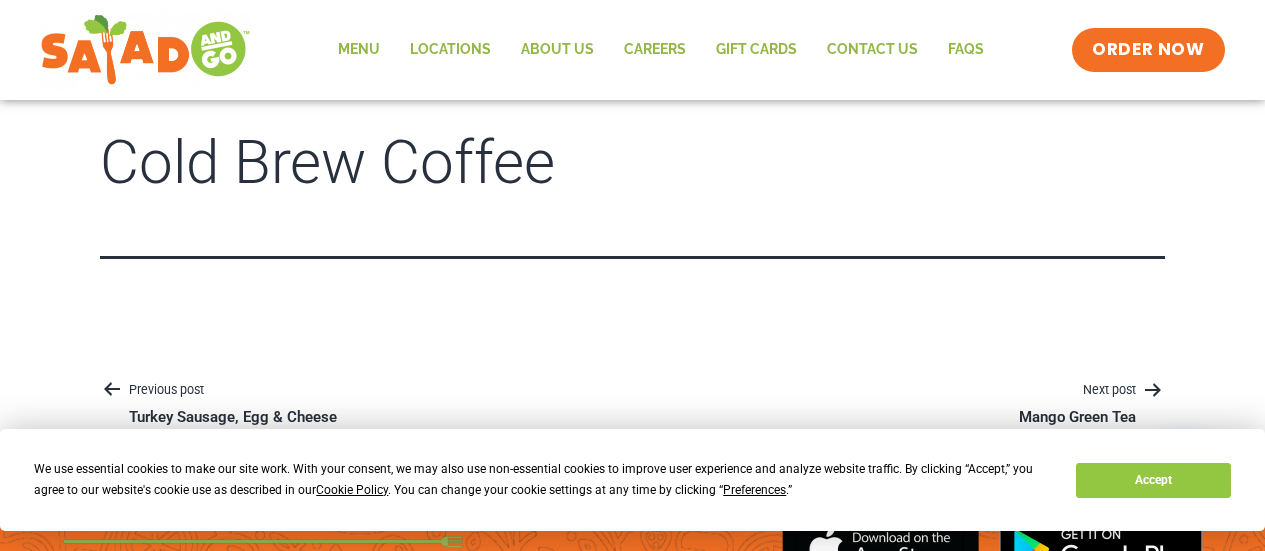 scroll, scrollTop: 200, scrollLeft: 0, axis: vertical 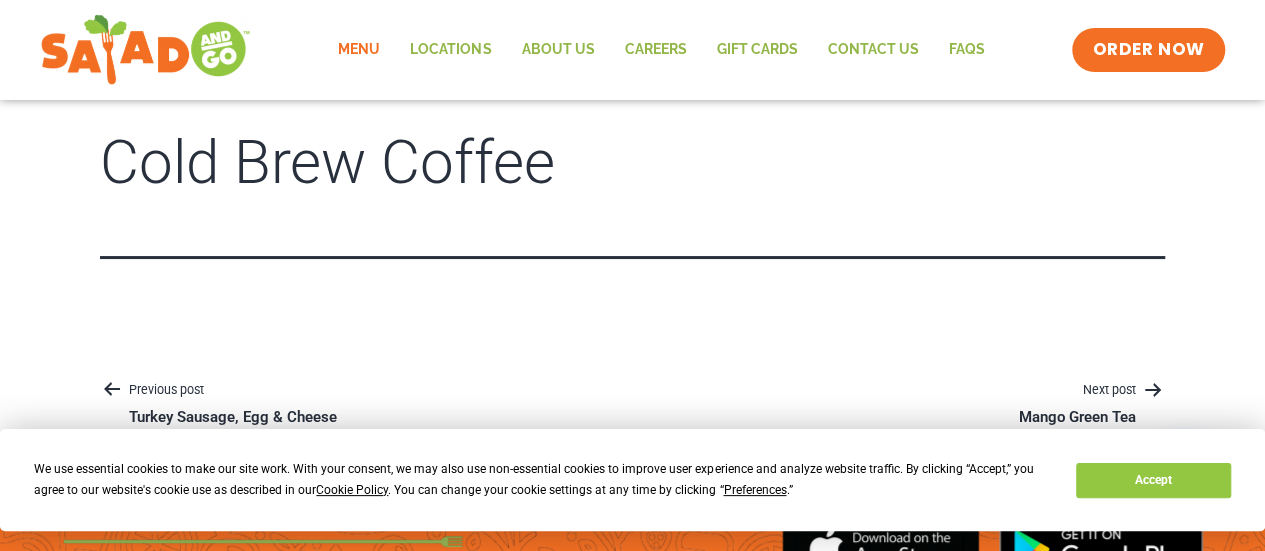 click on "Menu" 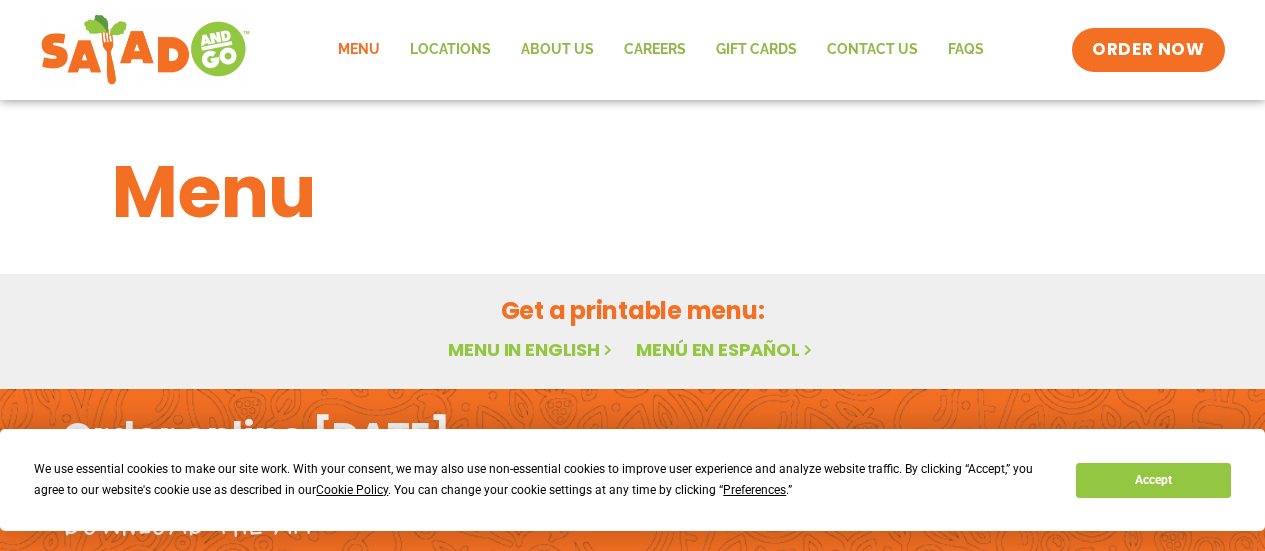 scroll, scrollTop: 0, scrollLeft: 0, axis: both 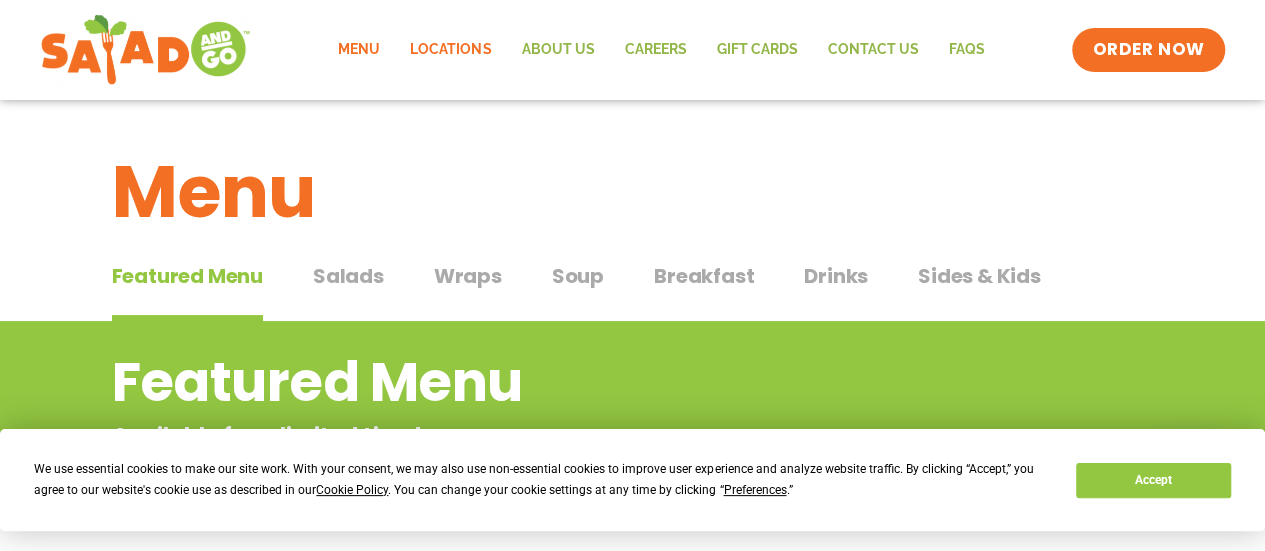 click on "Locations" 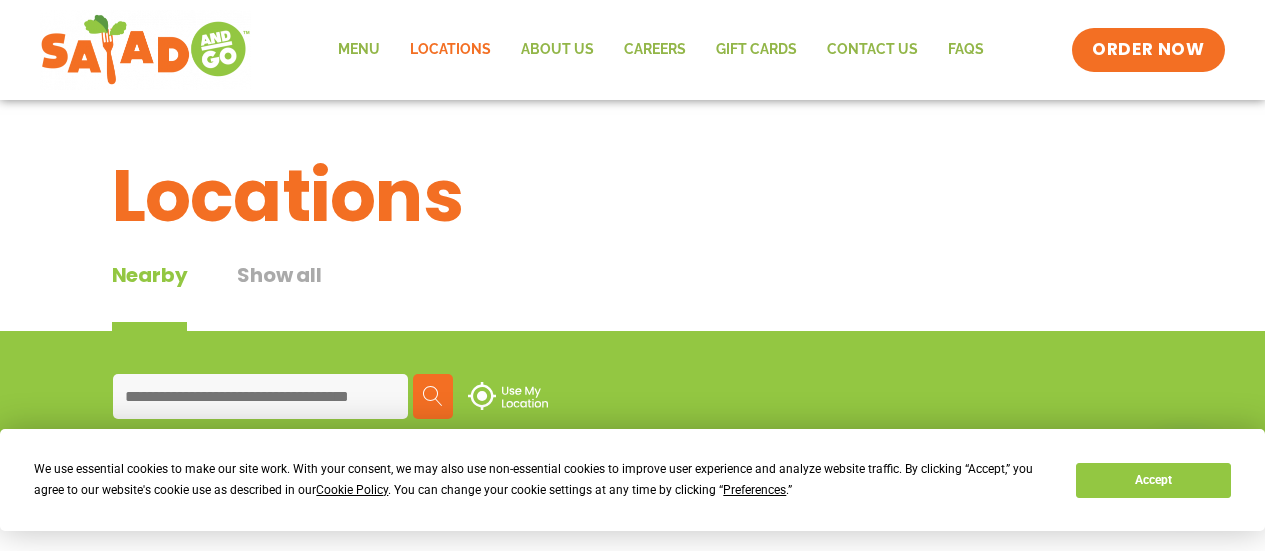 scroll, scrollTop: 0, scrollLeft: 0, axis: both 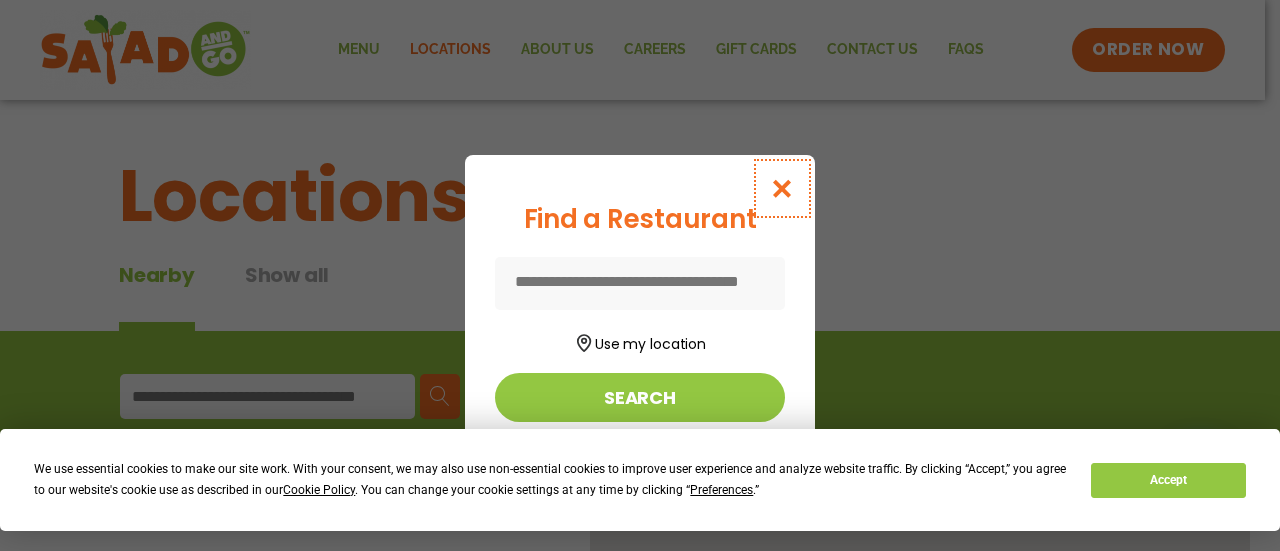 click at bounding box center (782, 188) 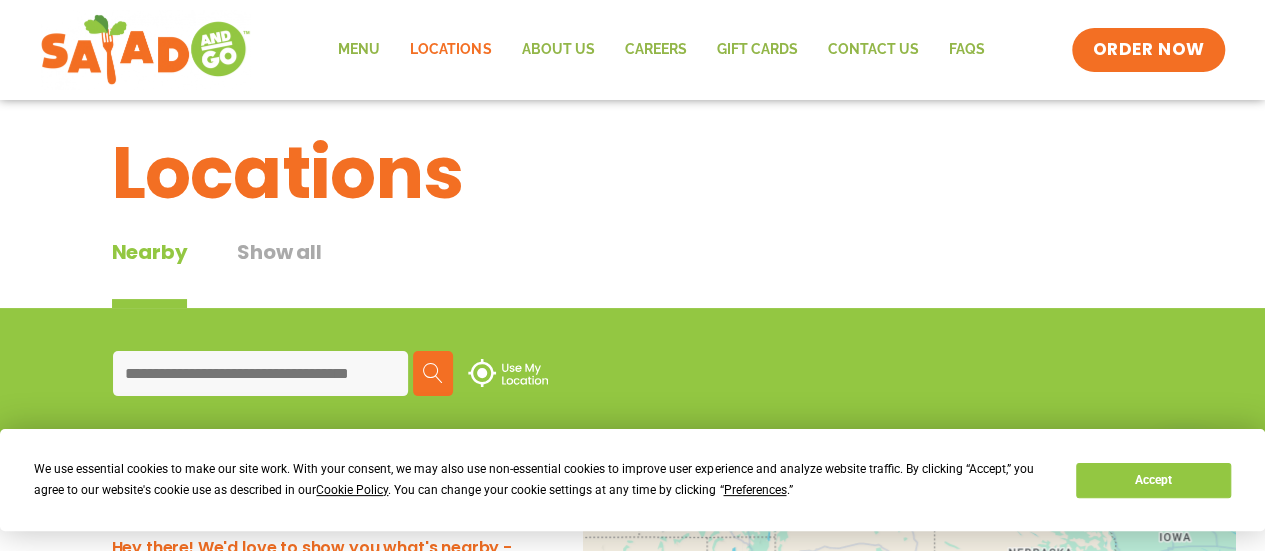 scroll, scrollTop: 0, scrollLeft: 0, axis: both 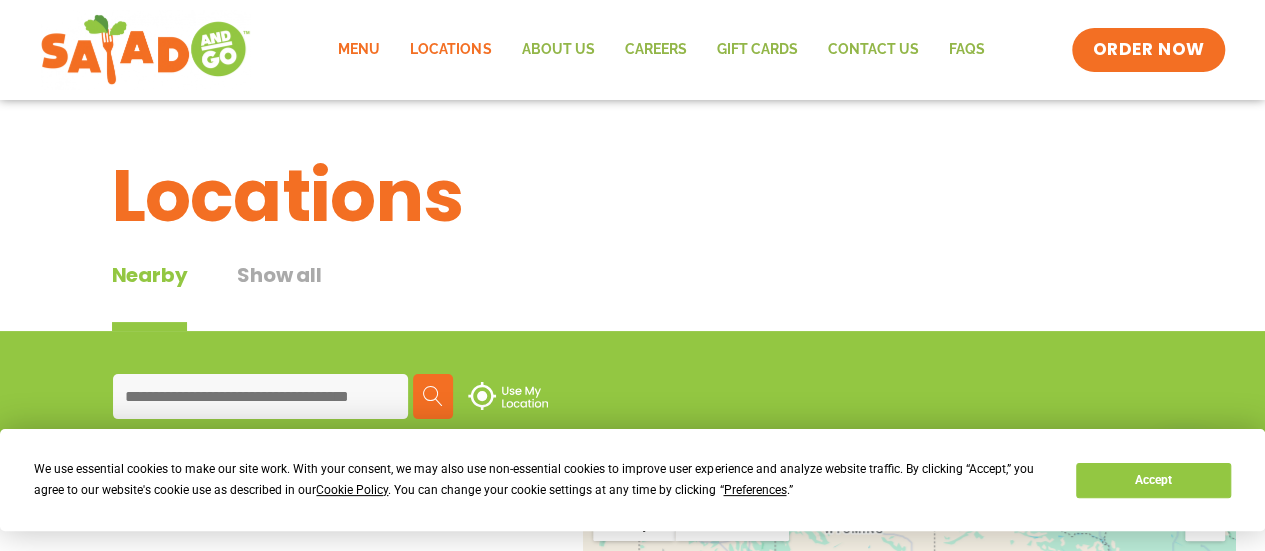 click on "Menu" 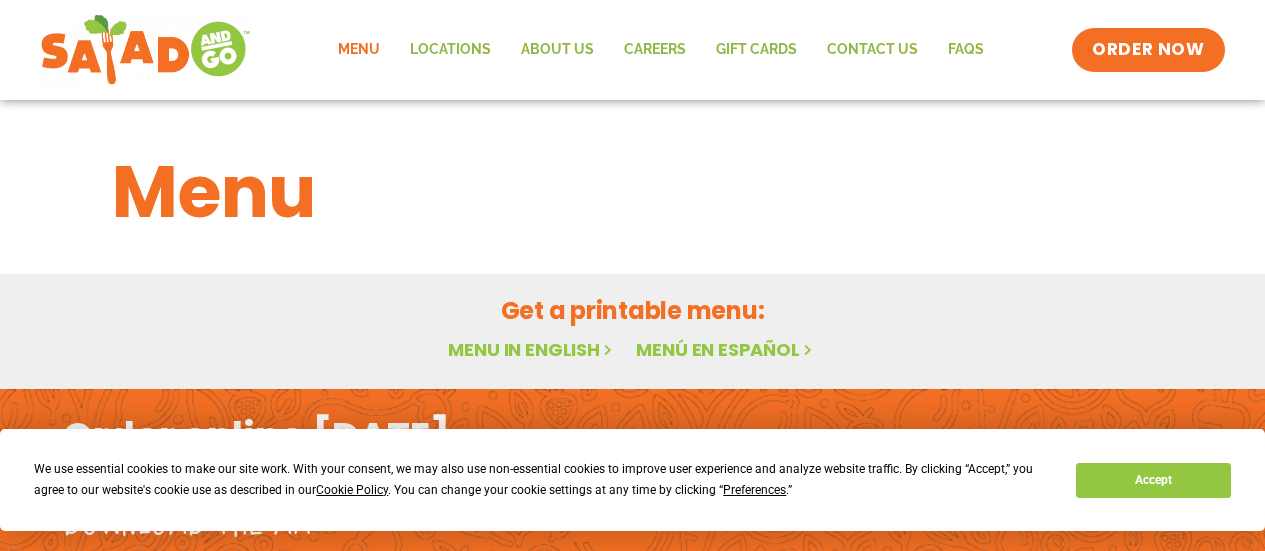 scroll, scrollTop: 0, scrollLeft: 0, axis: both 